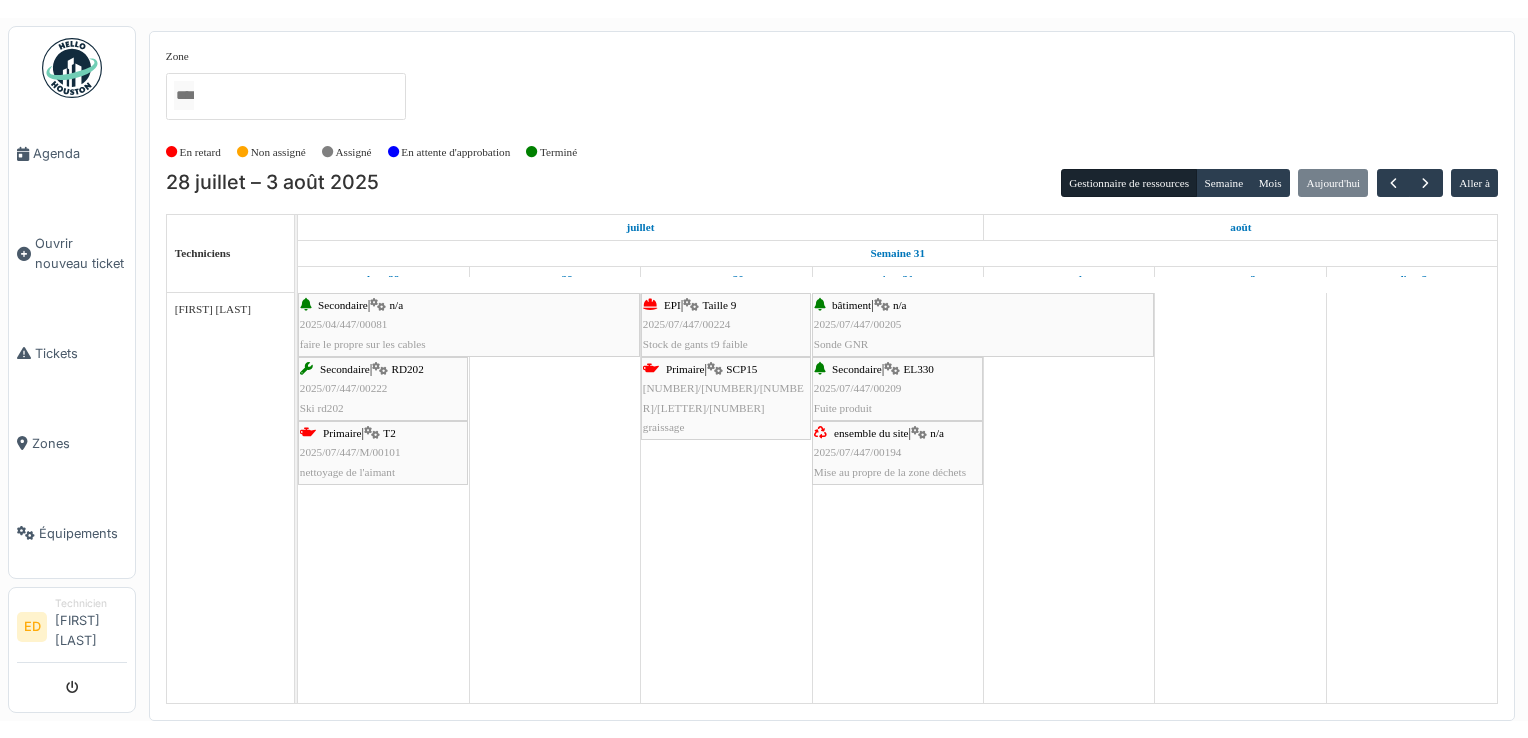 scroll, scrollTop: 0, scrollLeft: 0, axis: both 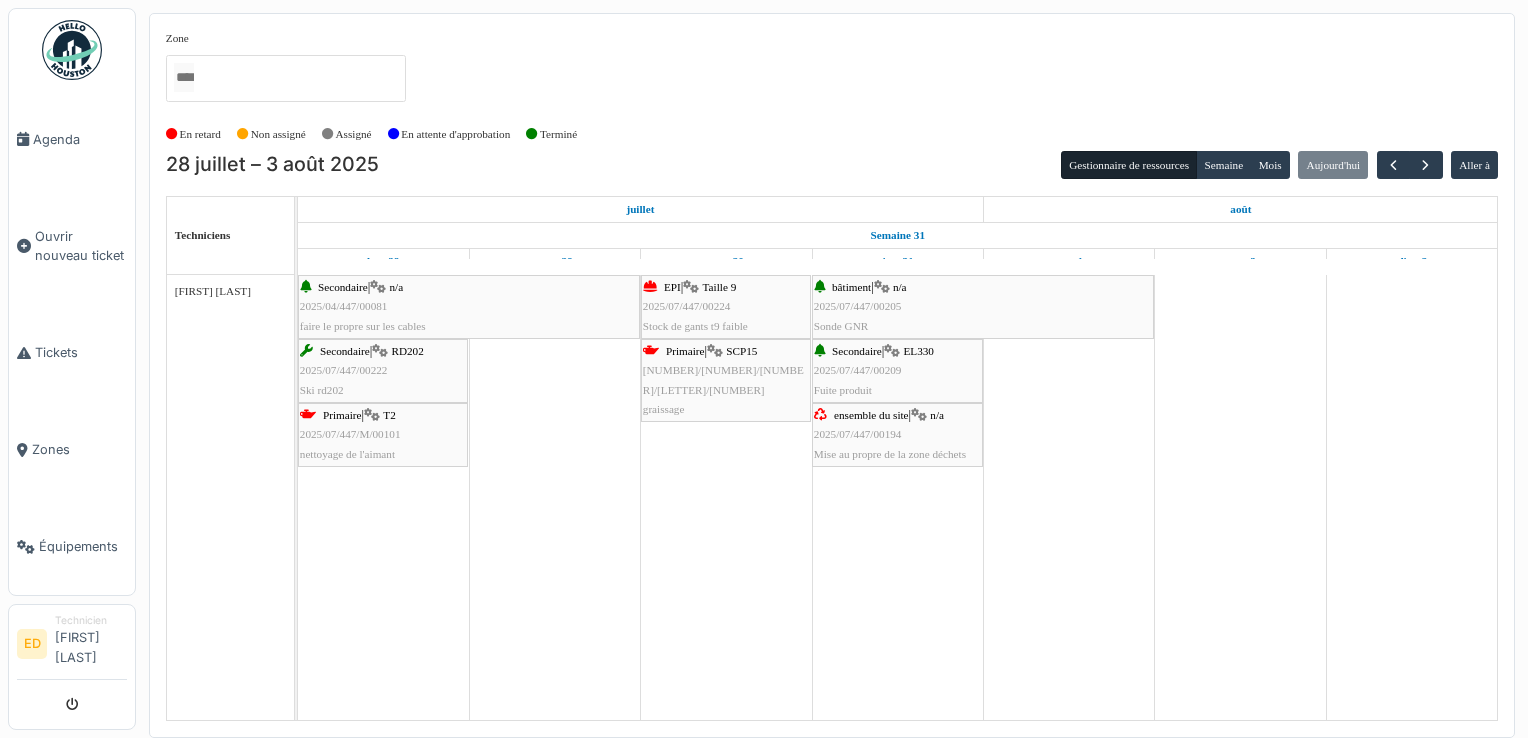 click on "nettoyage de l'aimant" at bounding box center [347, 454] 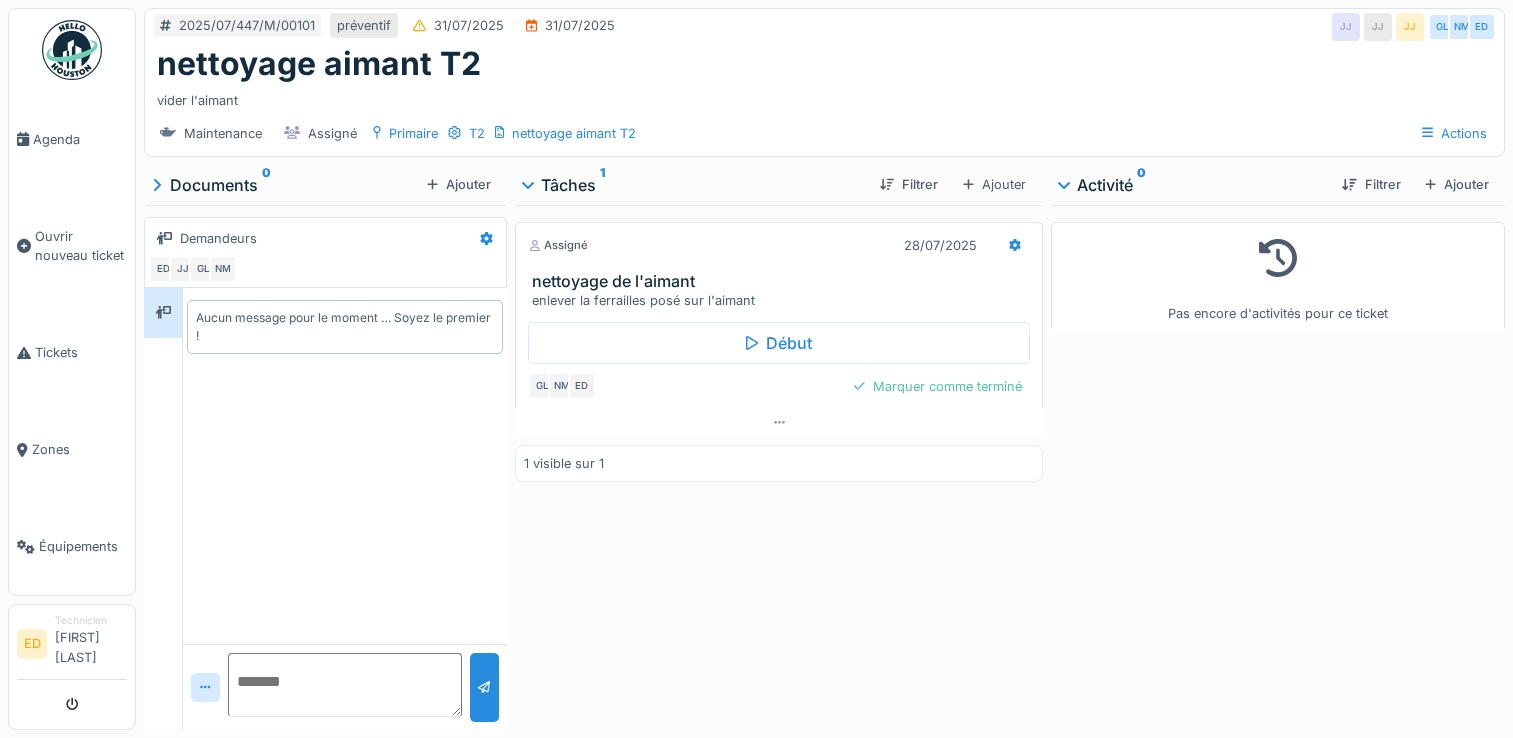 scroll, scrollTop: 0, scrollLeft: 0, axis: both 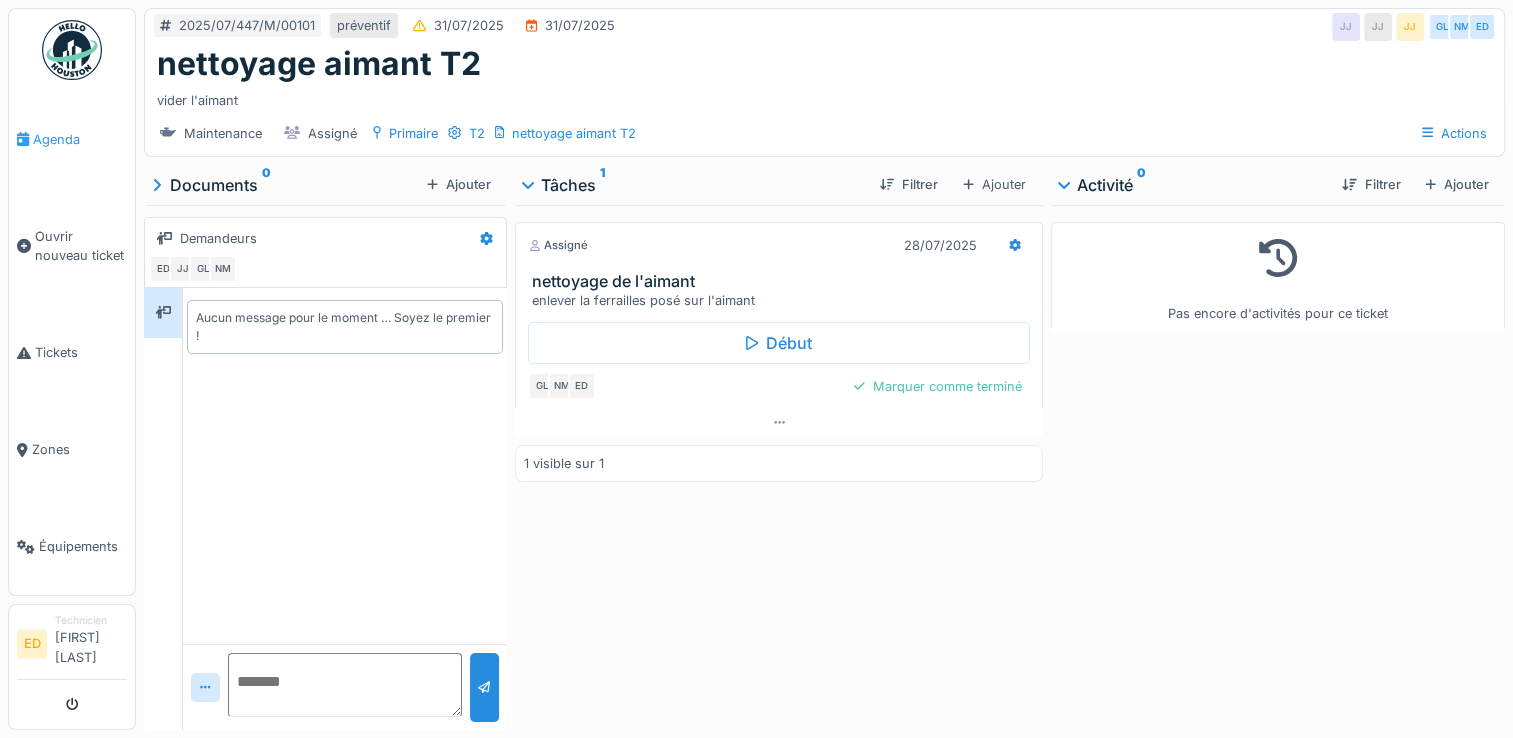 click on "Agenda" at bounding box center [80, 139] 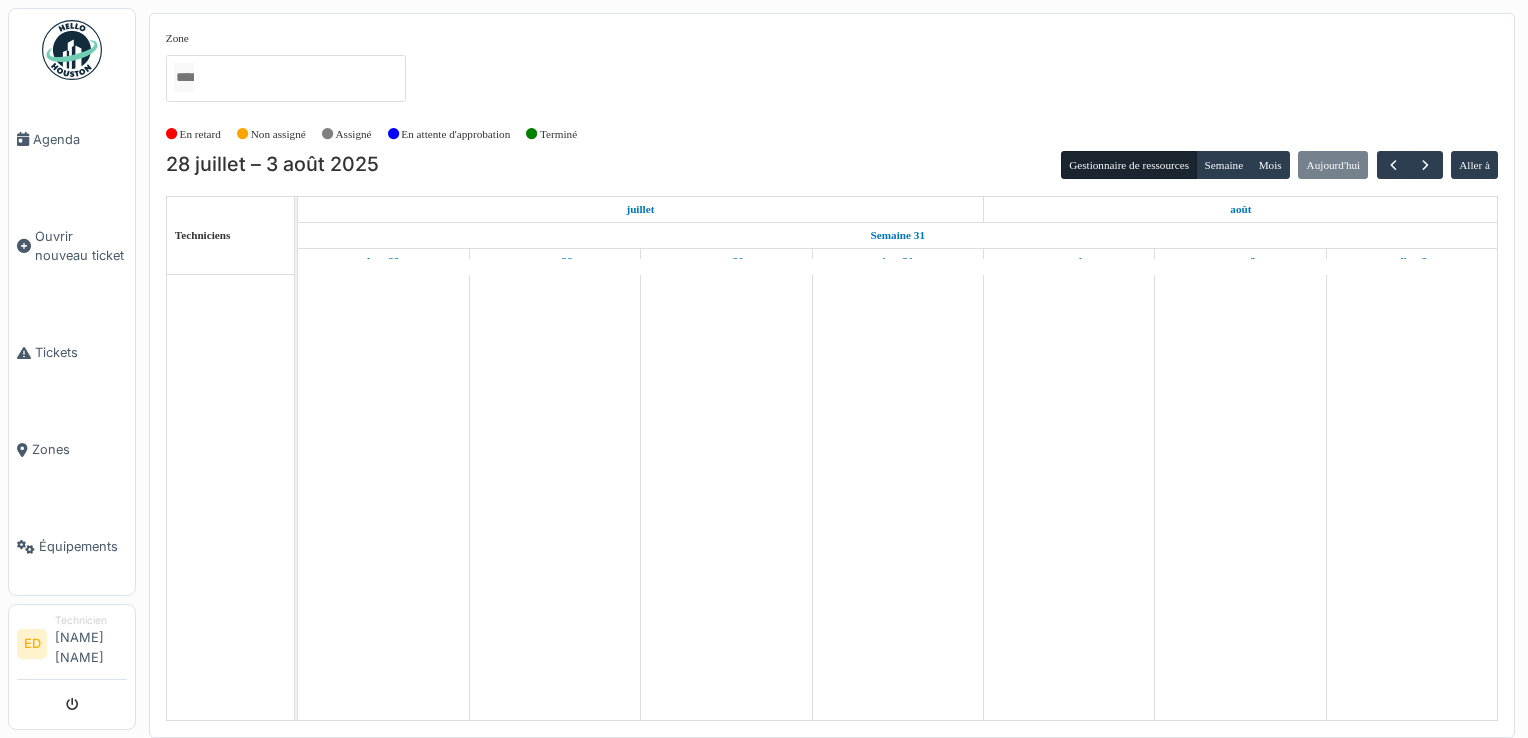 scroll, scrollTop: 0, scrollLeft: 0, axis: both 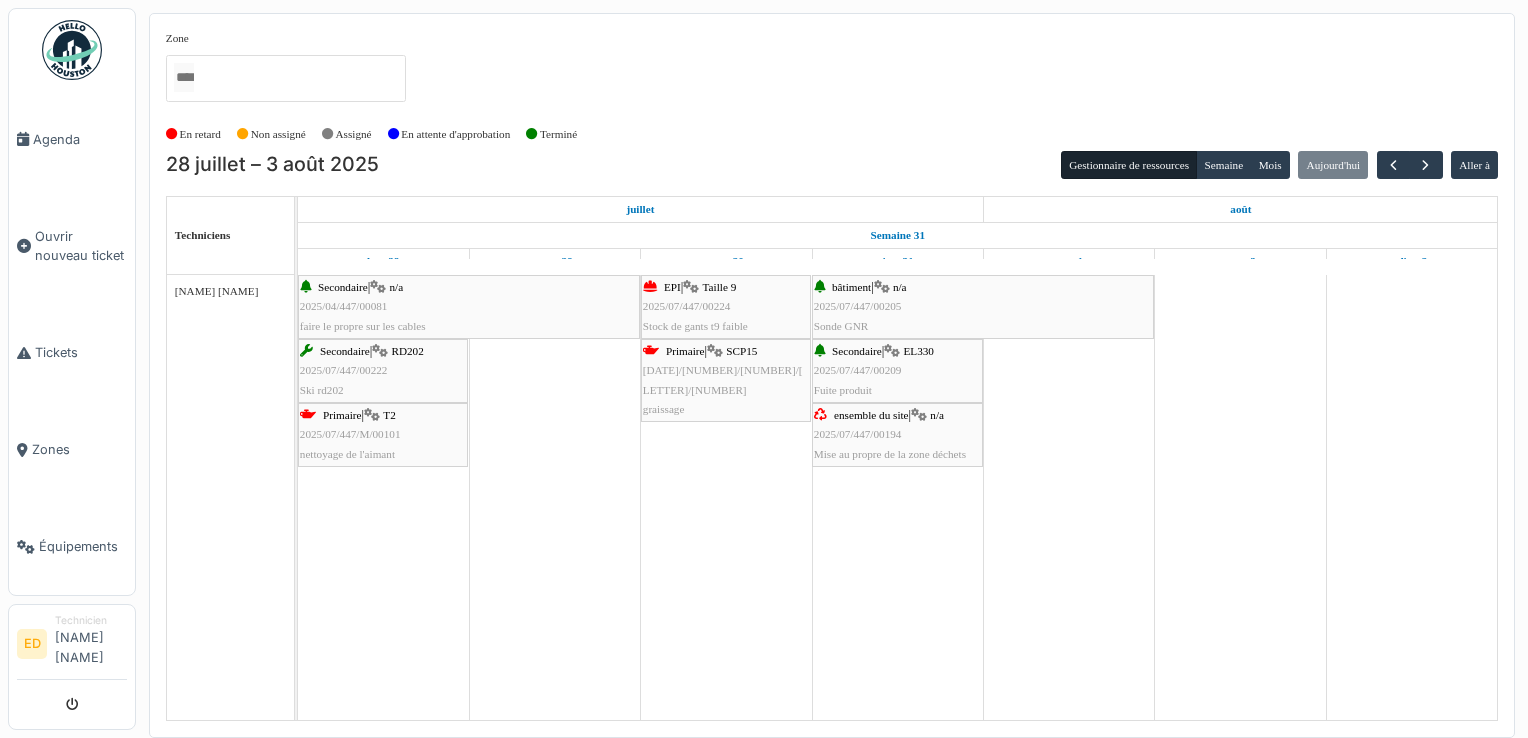 click on "Agenda" at bounding box center [80, 139] 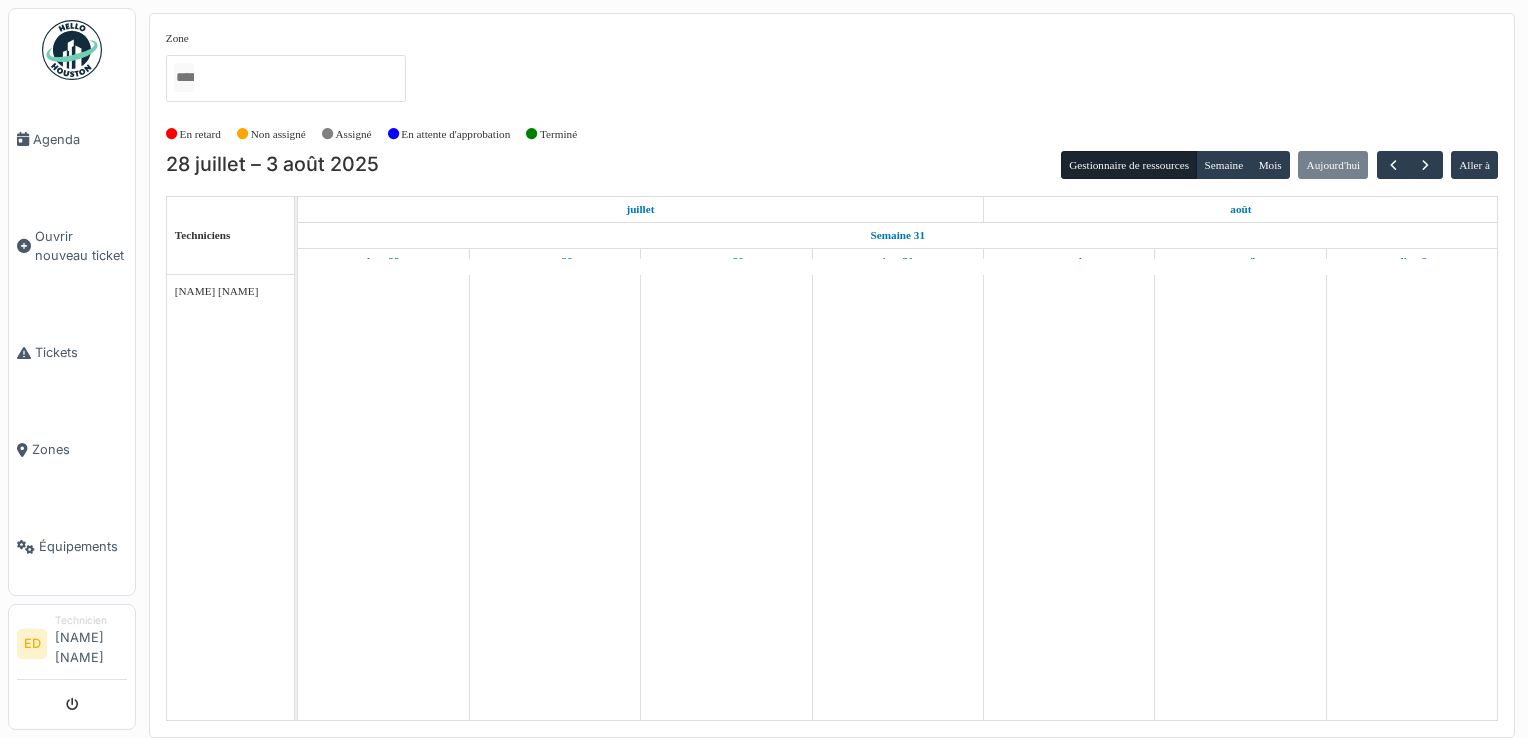 scroll, scrollTop: 0, scrollLeft: 0, axis: both 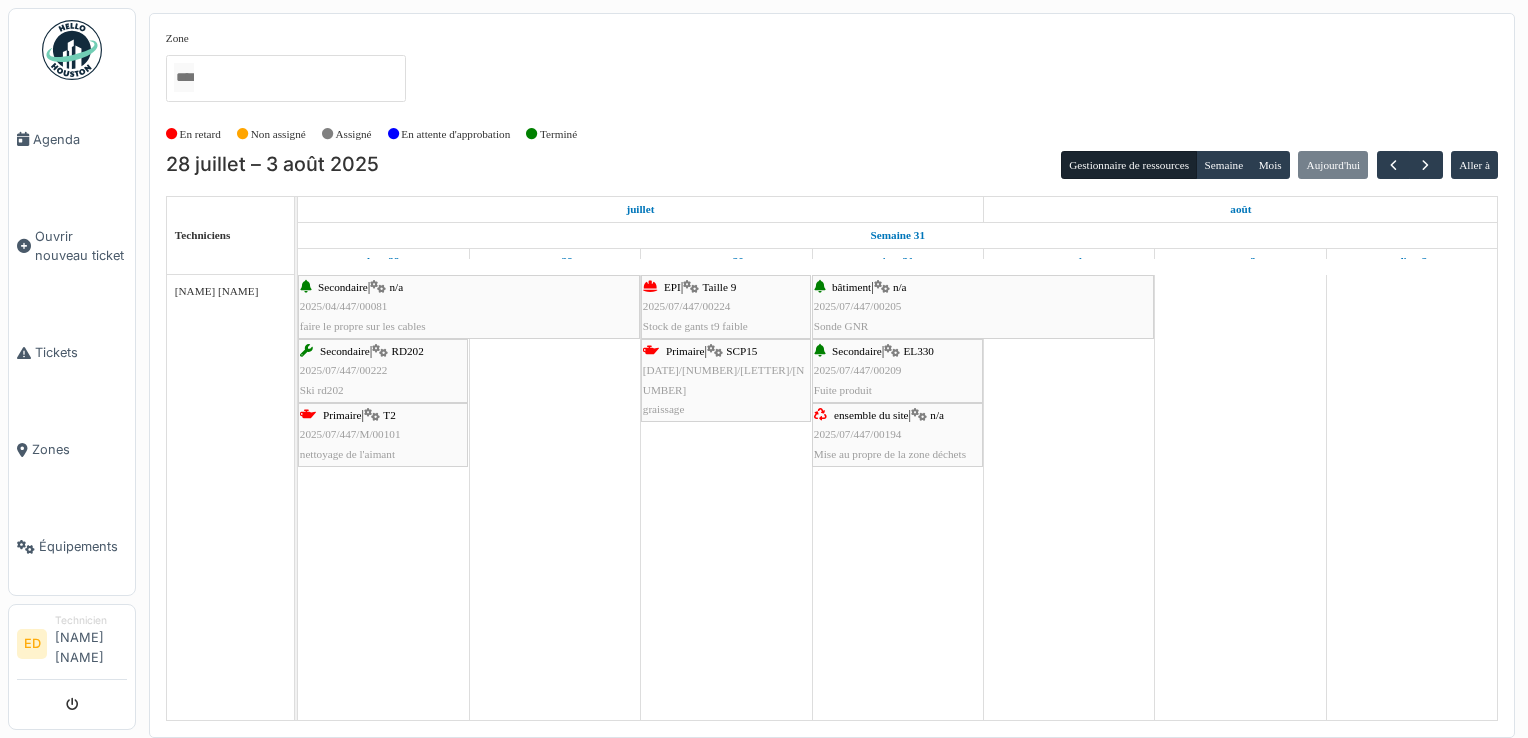click on "Primaire
|     SCP15
2025/07/447/M/00097
graissage" at bounding box center (726, 380) 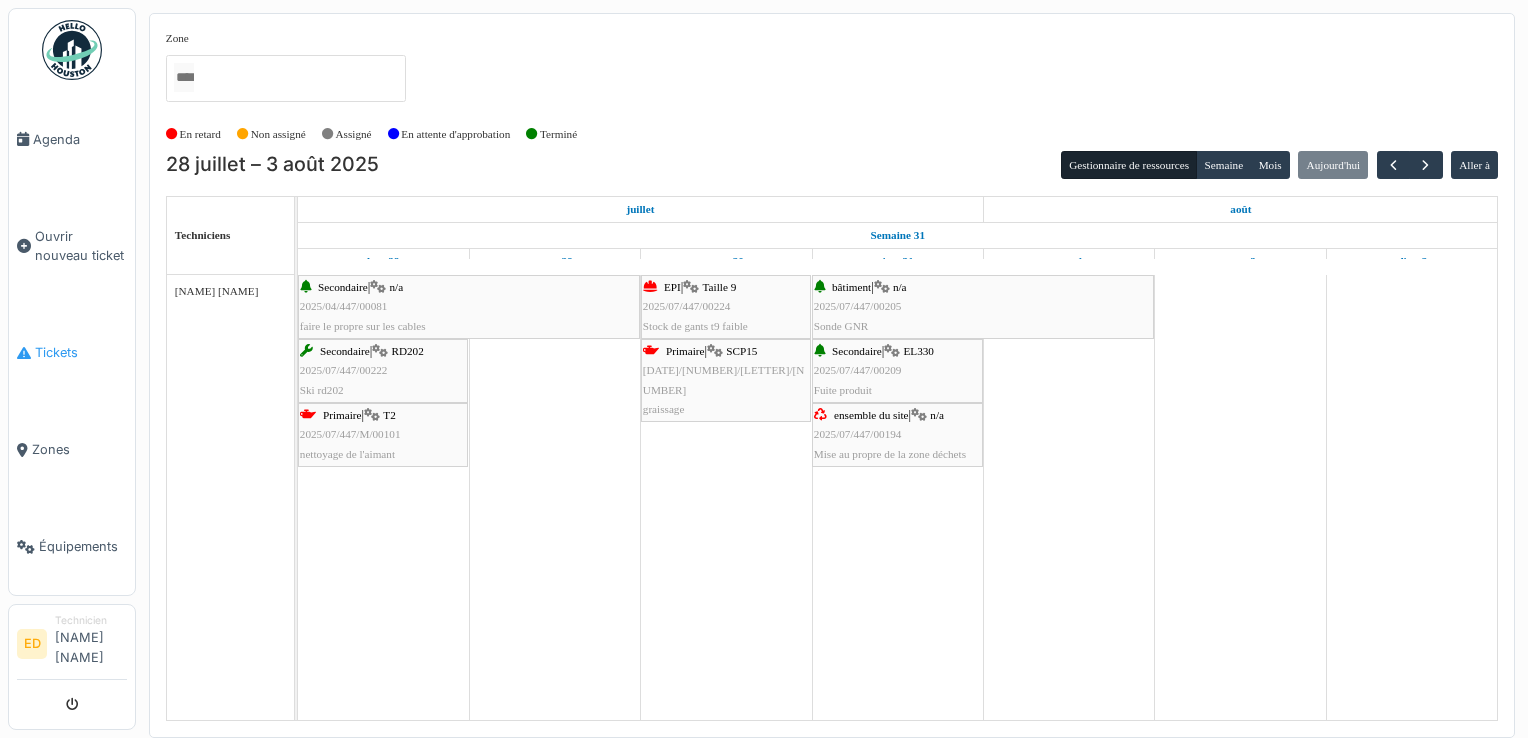 click on "Tickets" at bounding box center (81, 352) 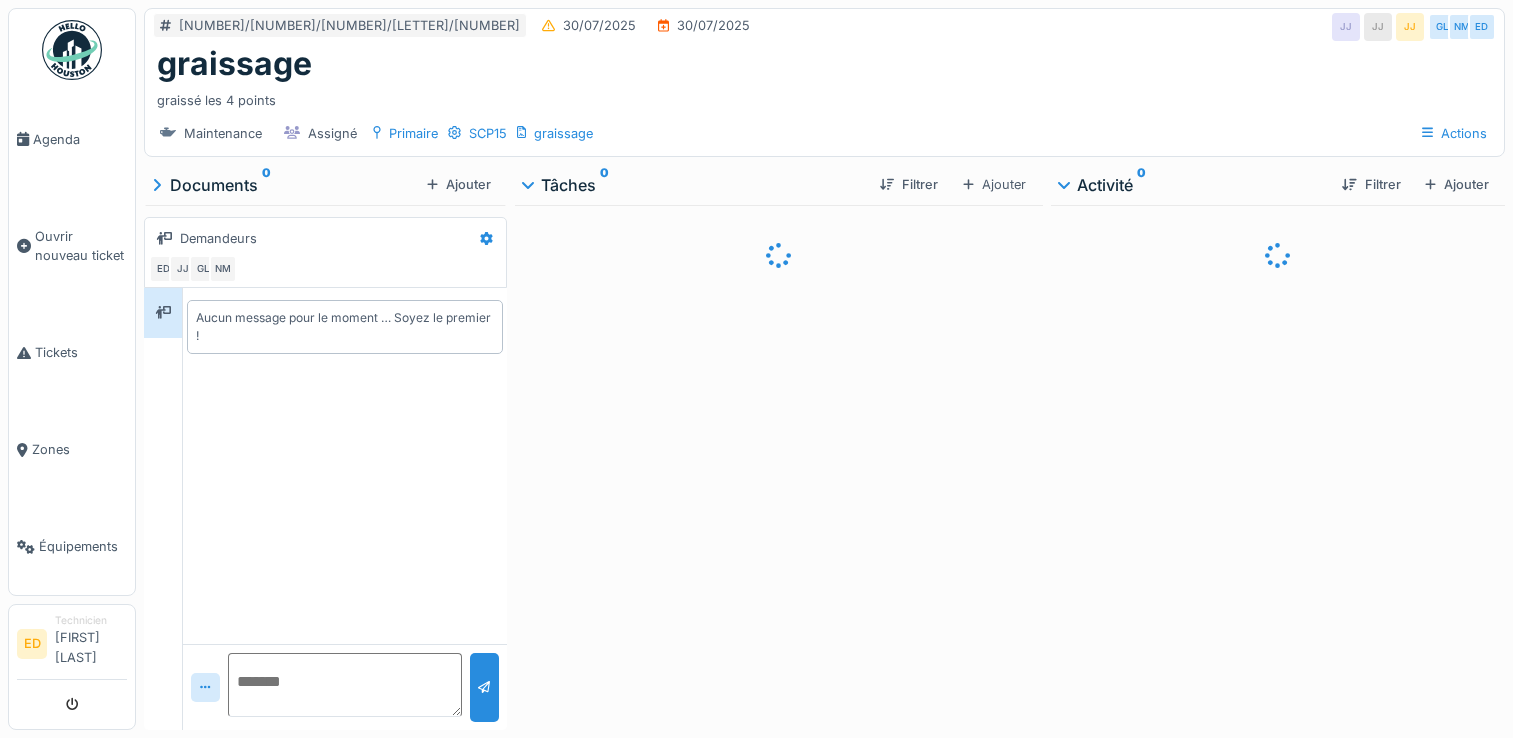 scroll, scrollTop: 0, scrollLeft: 0, axis: both 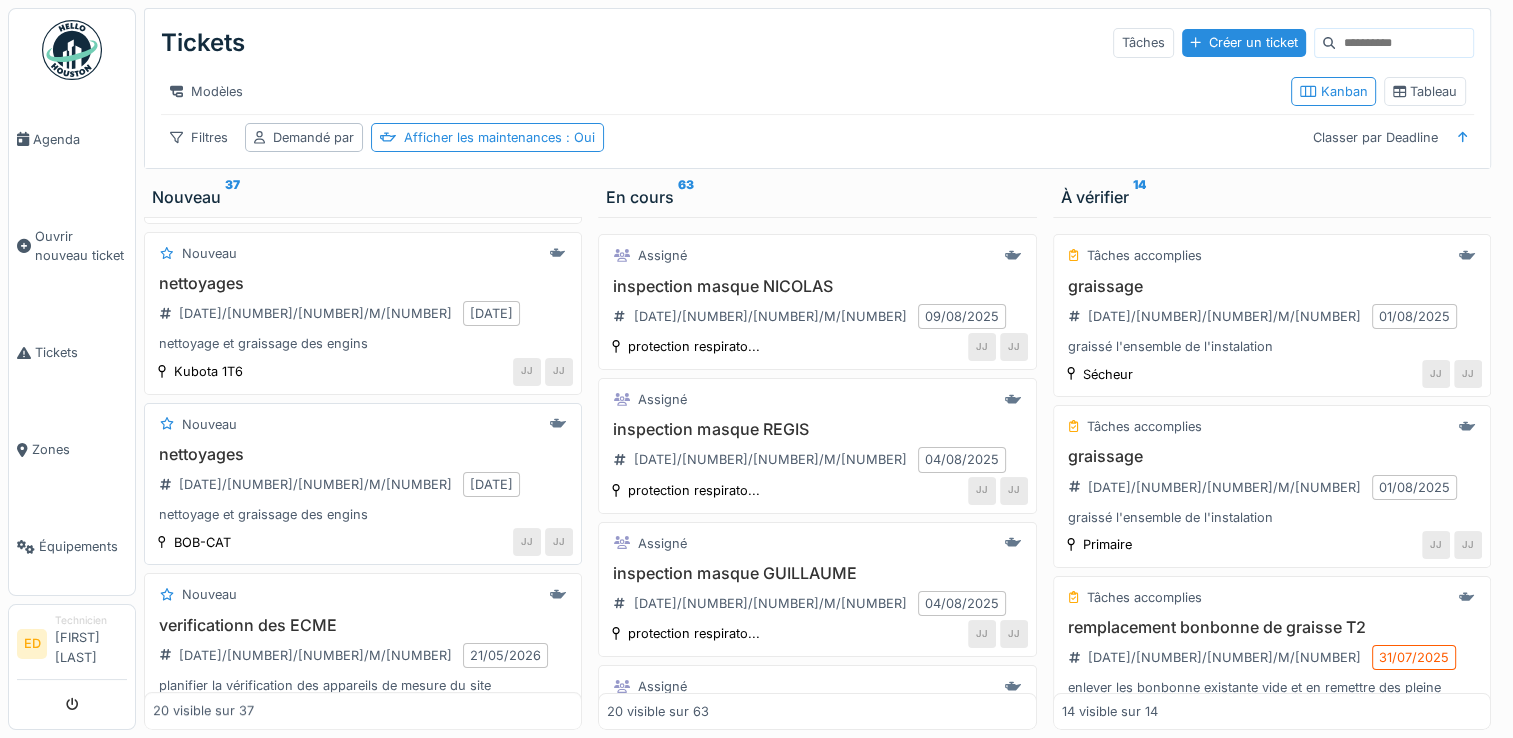 click on "Nouveau" at bounding box center (363, 424) 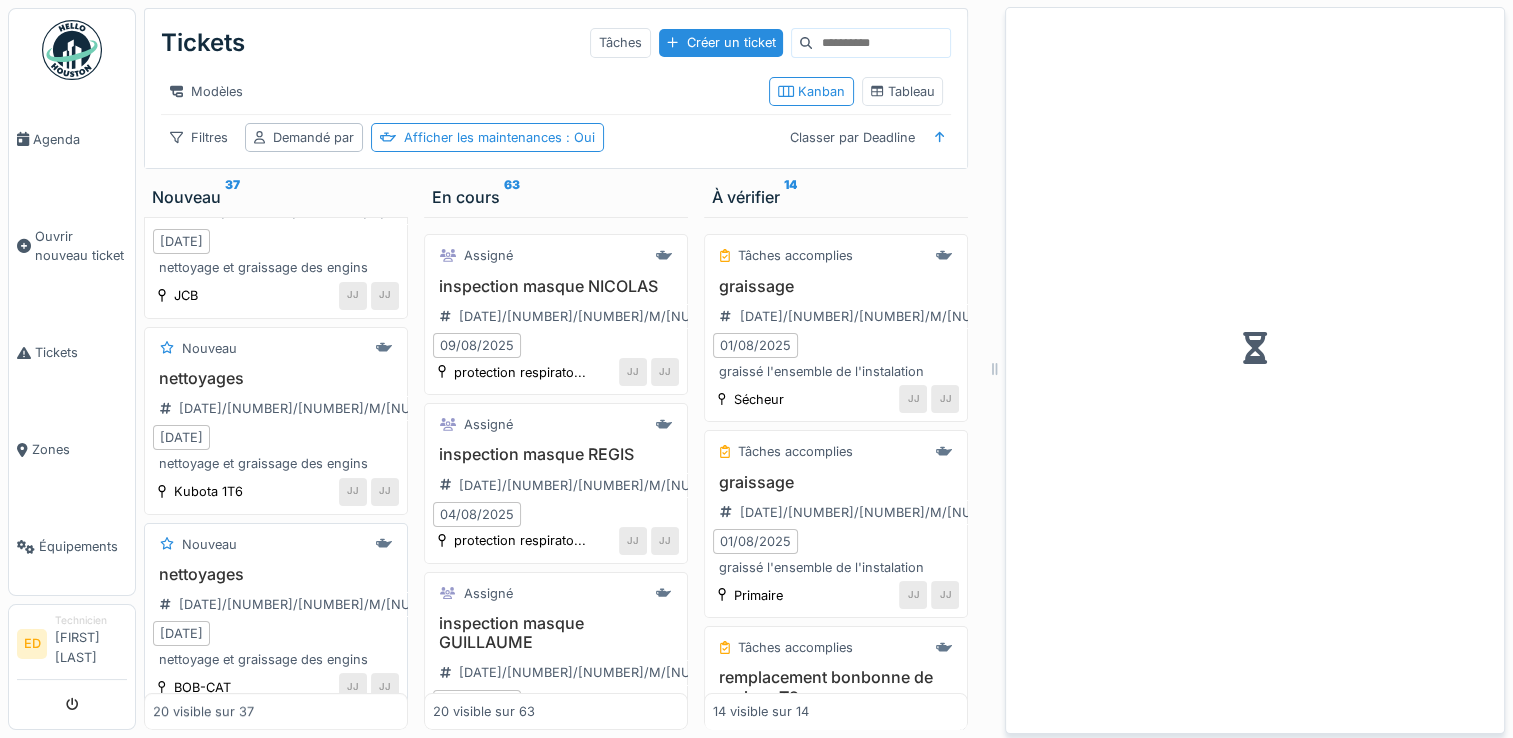 scroll, scrollTop: 603, scrollLeft: 0, axis: vertical 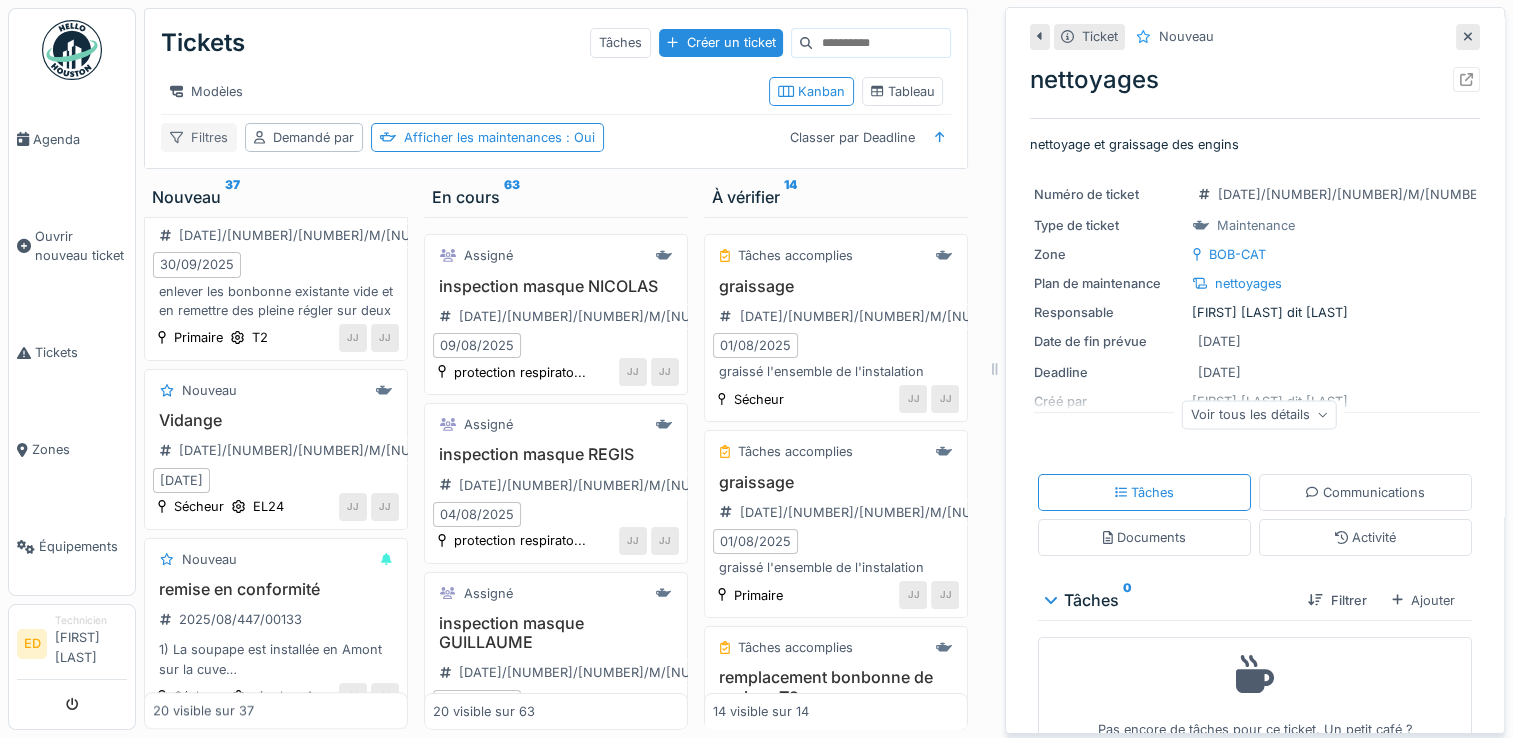 click on "Filtres" at bounding box center [199, 137] 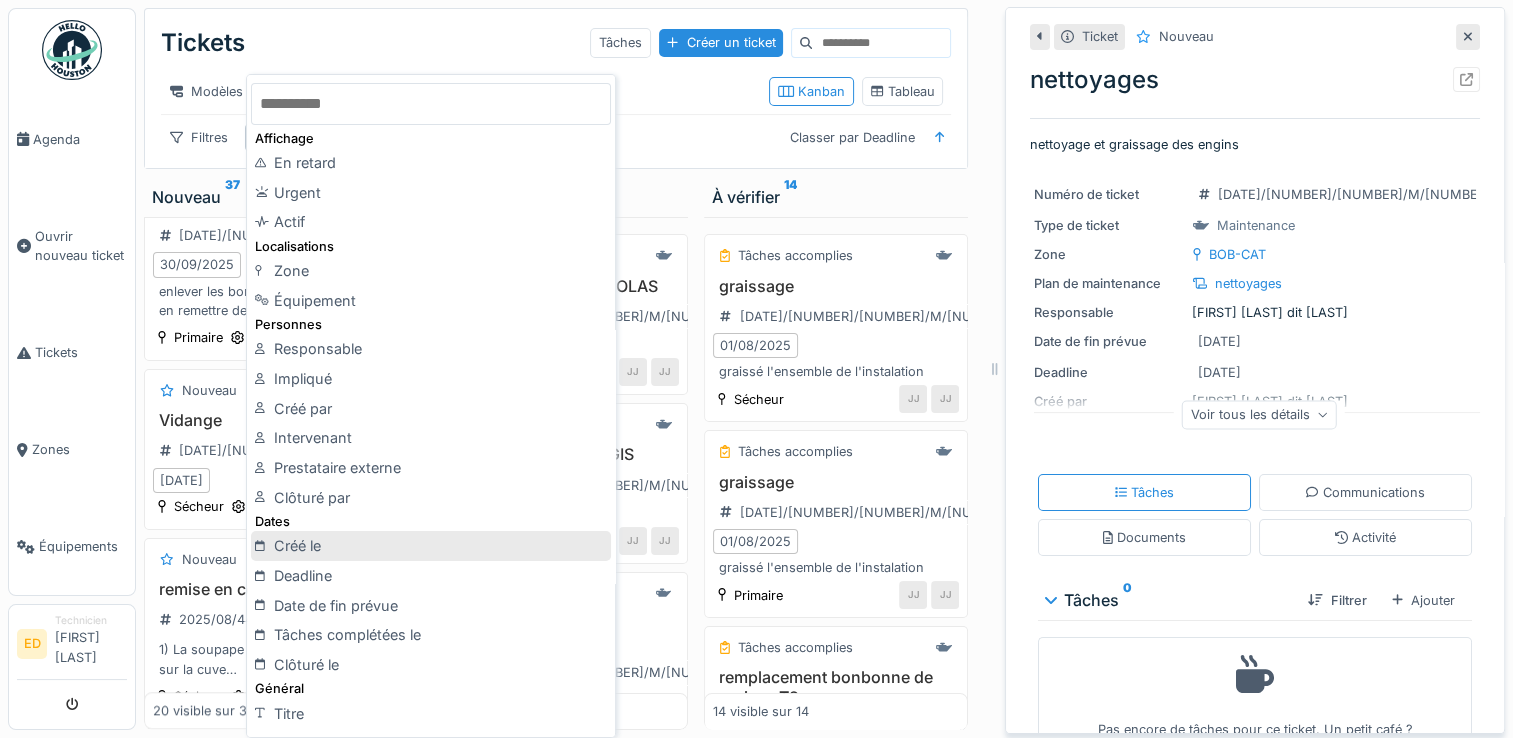 click on "Créé le" at bounding box center (431, 546) 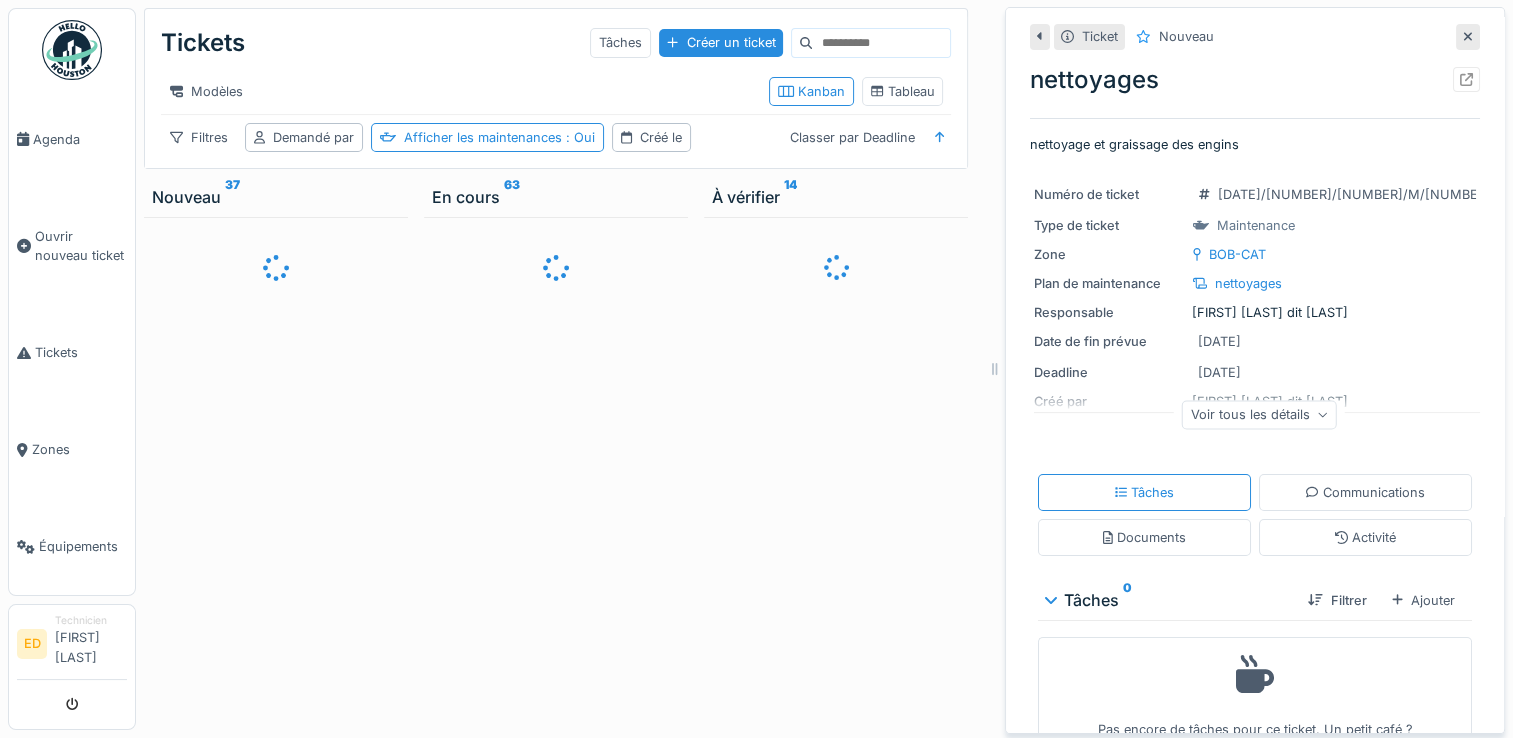scroll, scrollTop: 0, scrollLeft: 0, axis: both 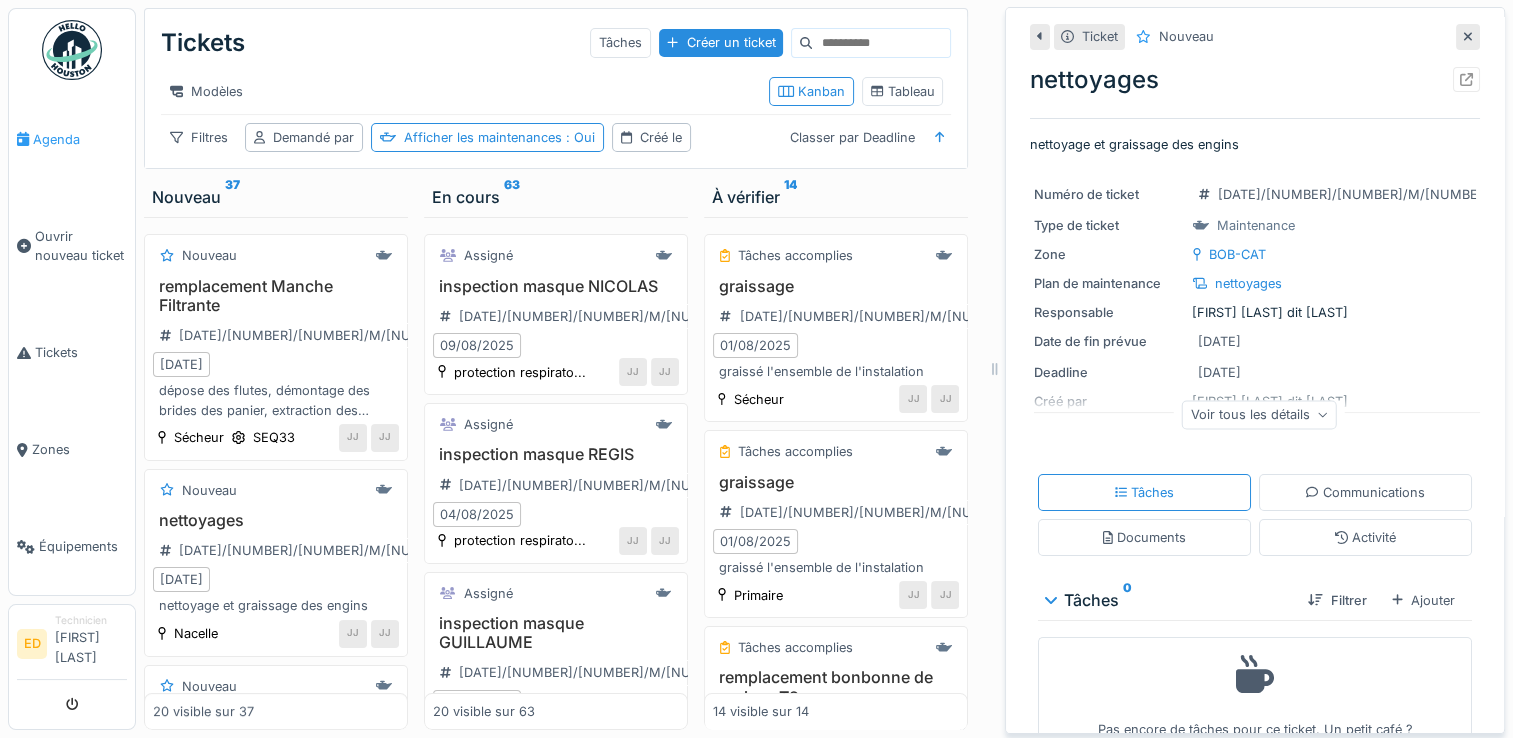 click on "Agenda" at bounding box center [72, 139] 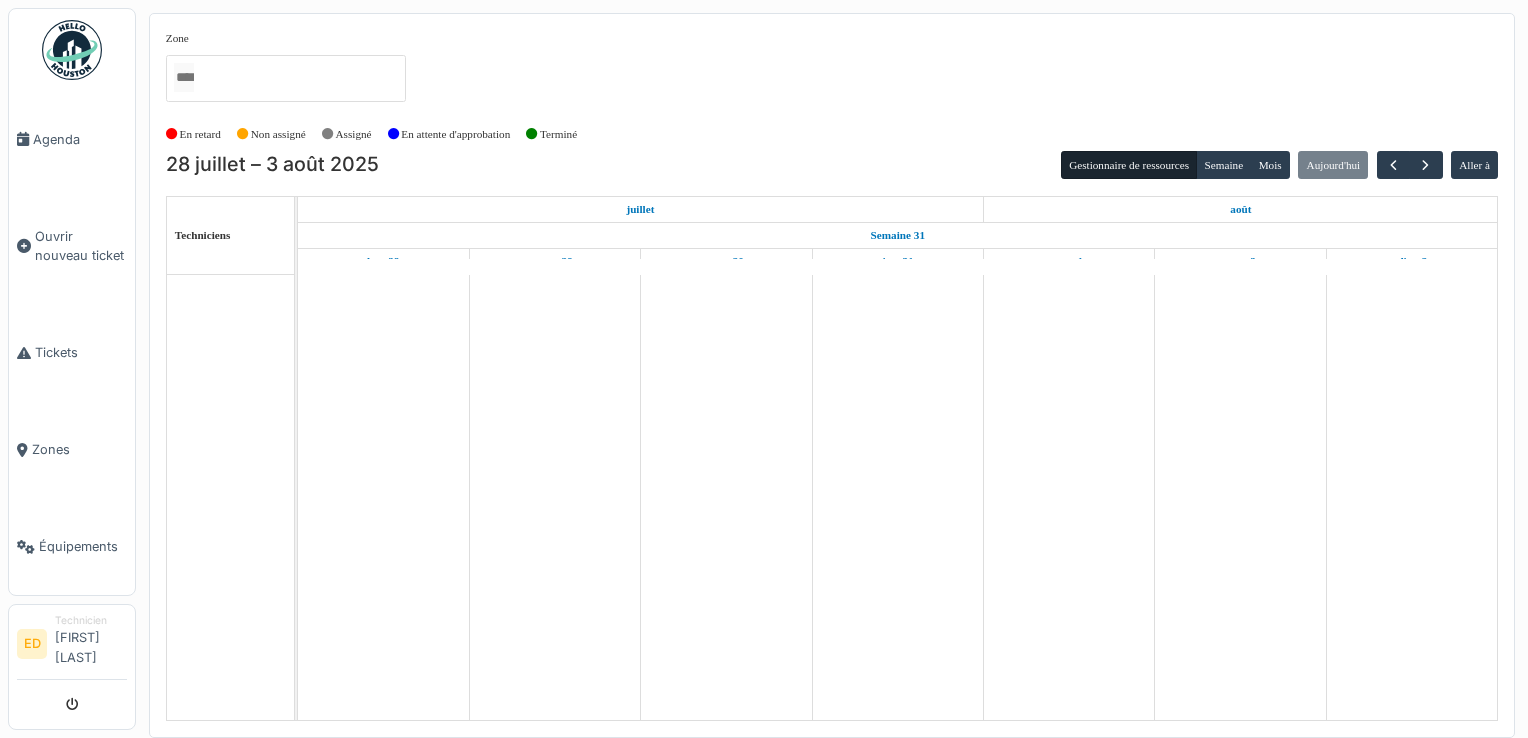scroll, scrollTop: 0, scrollLeft: 0, axis: both 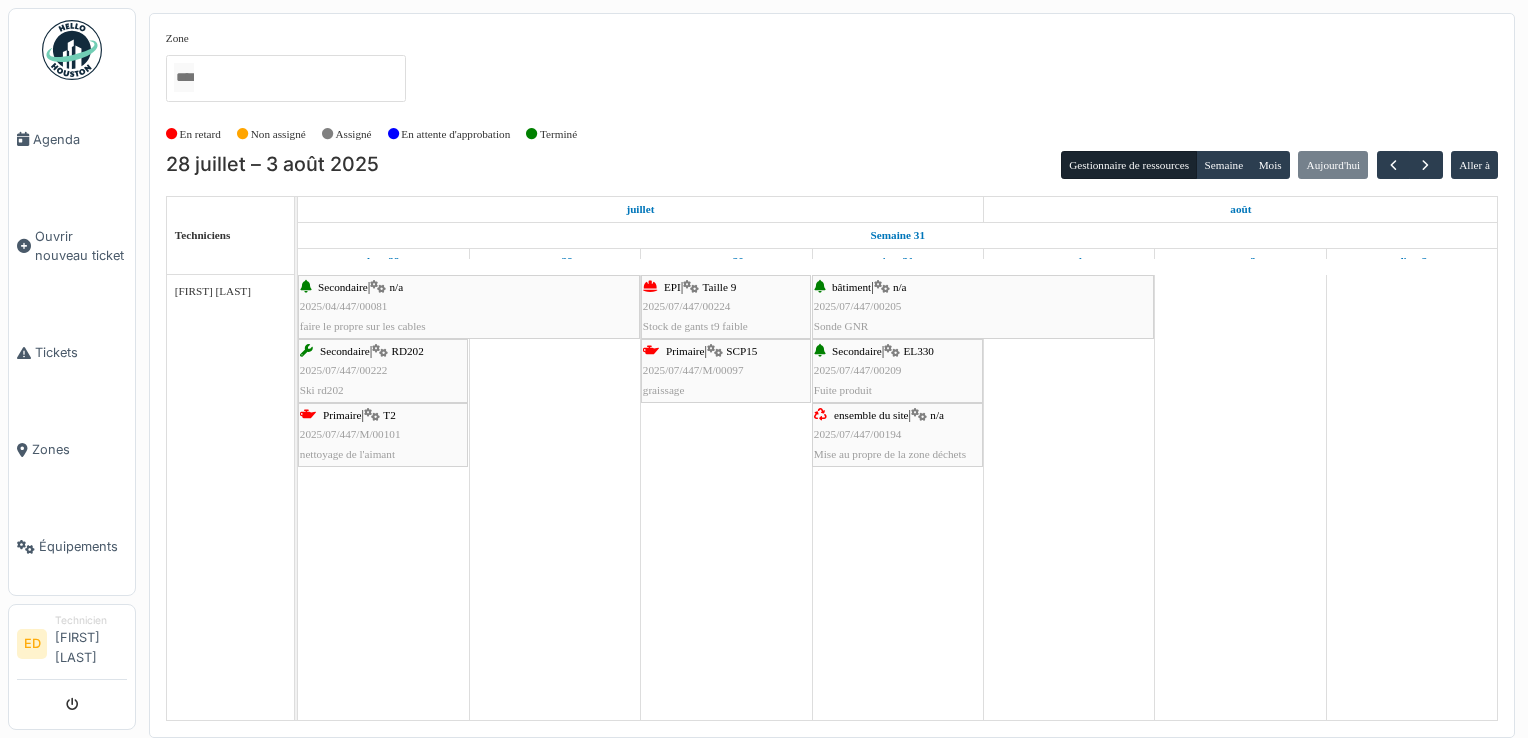 click on "ensemble du site
|     n/a
2025/07/447/00194
Mise au propre de la zone déchets" at bounding box center [897, 435] 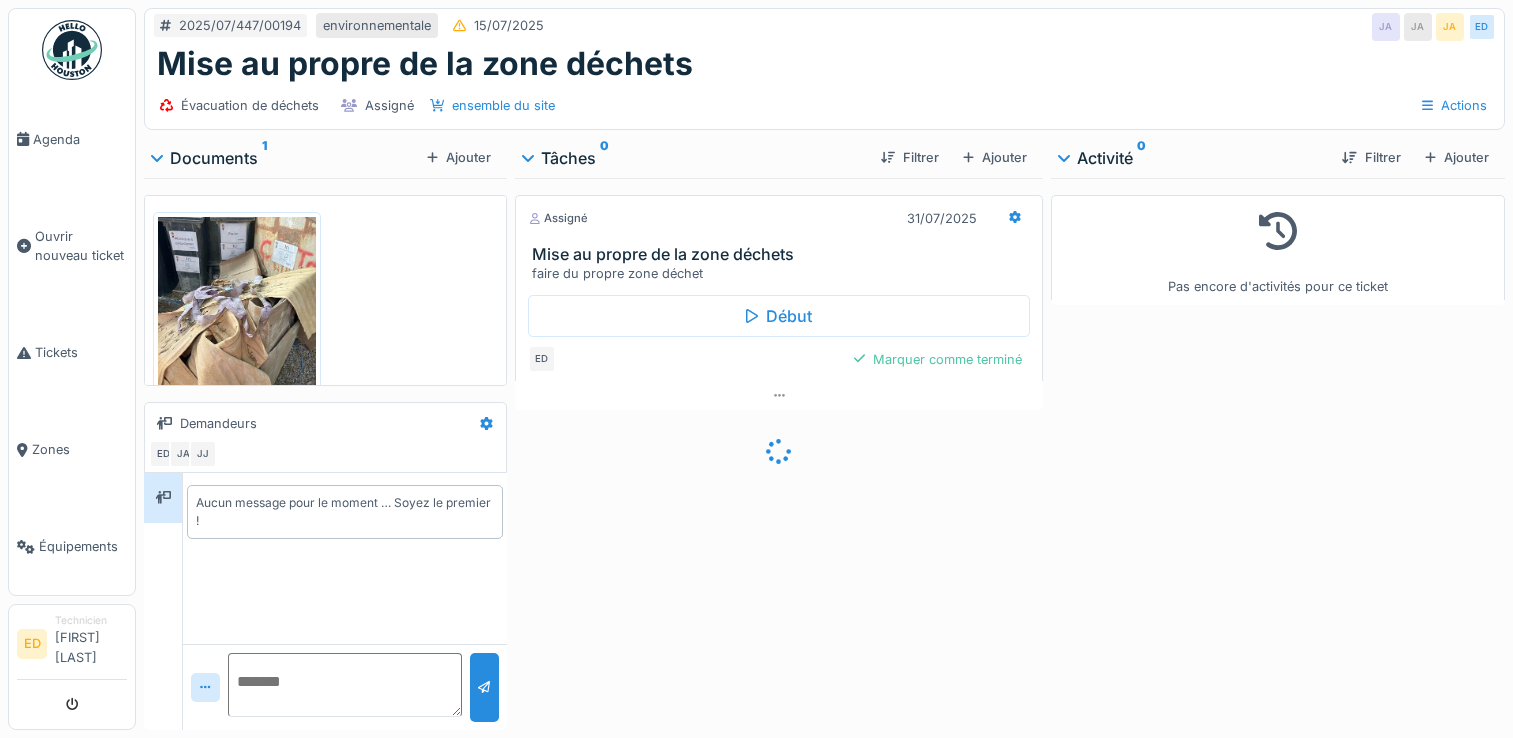 scroll, scrollTop: 0, scrollLeft: 0, axis: both 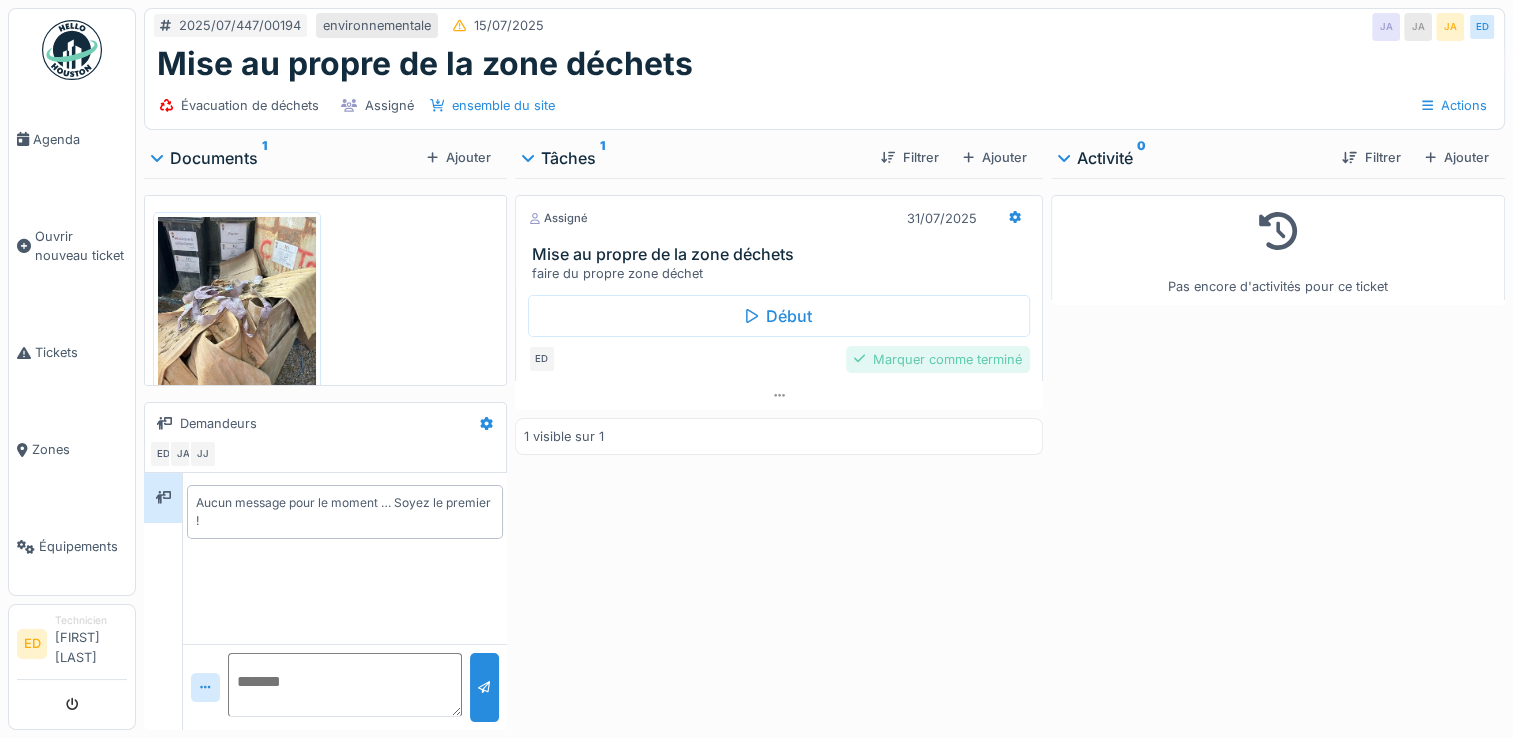 click on "Marquer comme terminé" at bounding box center (938, 359) 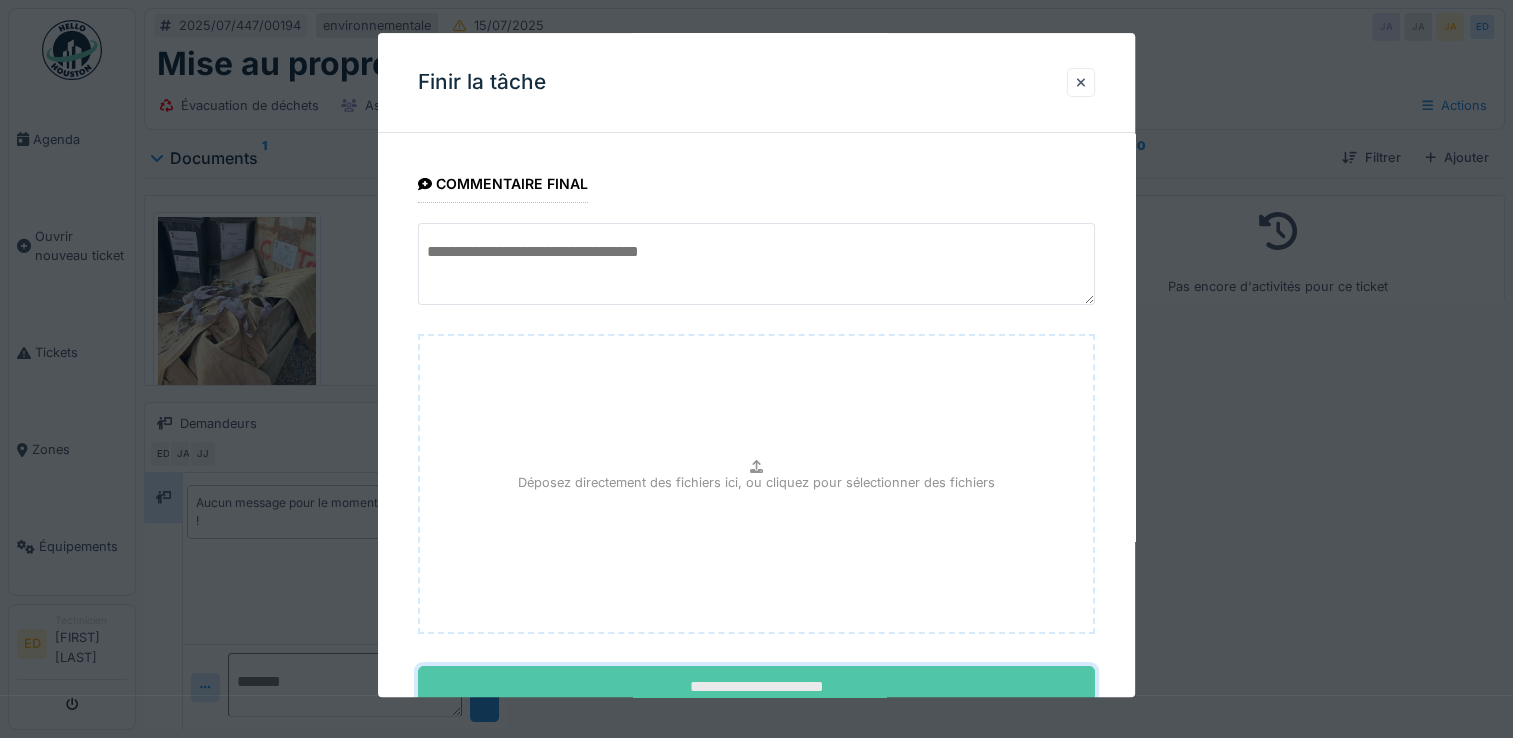 click on "**********" at bounding box center (756, 688) 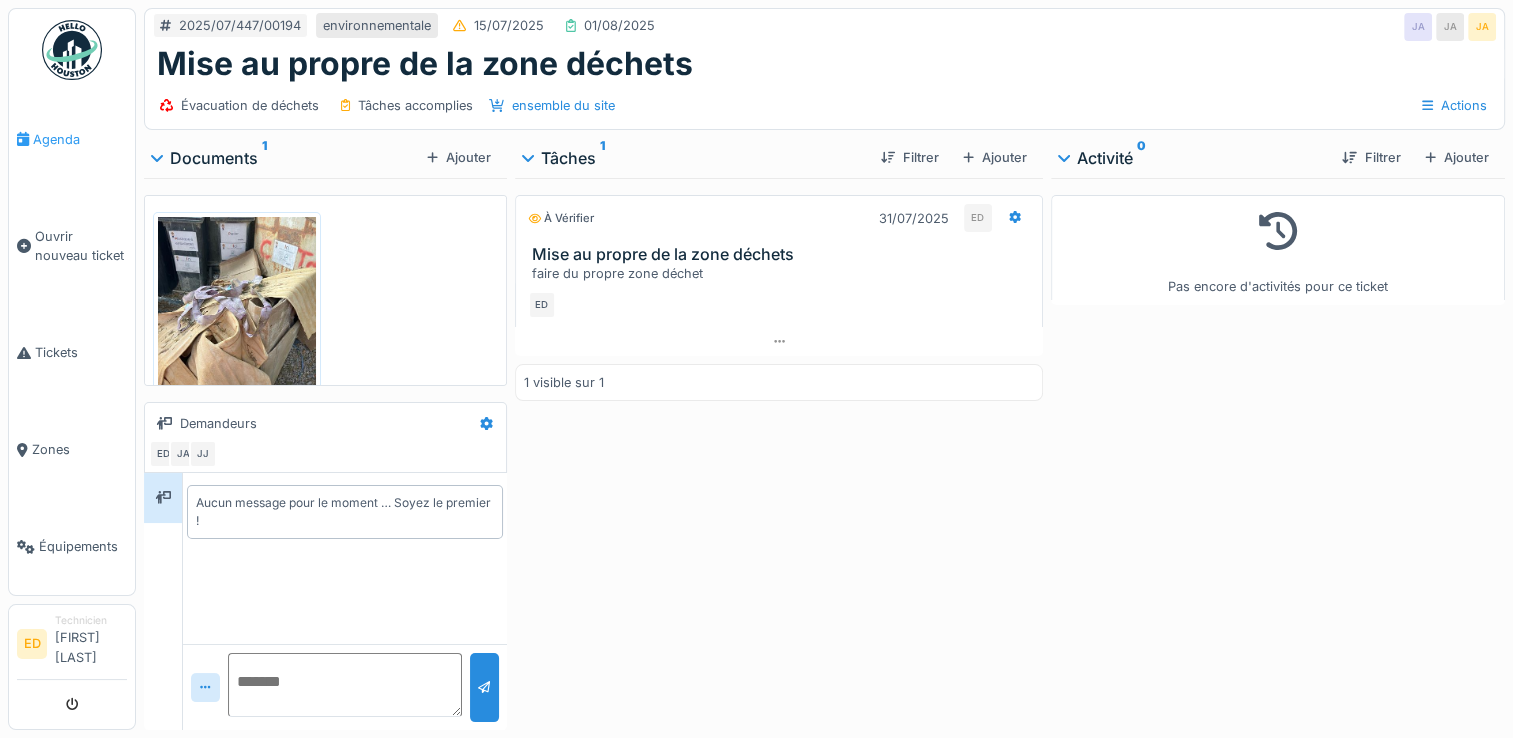 click on "Agenda" at bounding box center (80, 139) 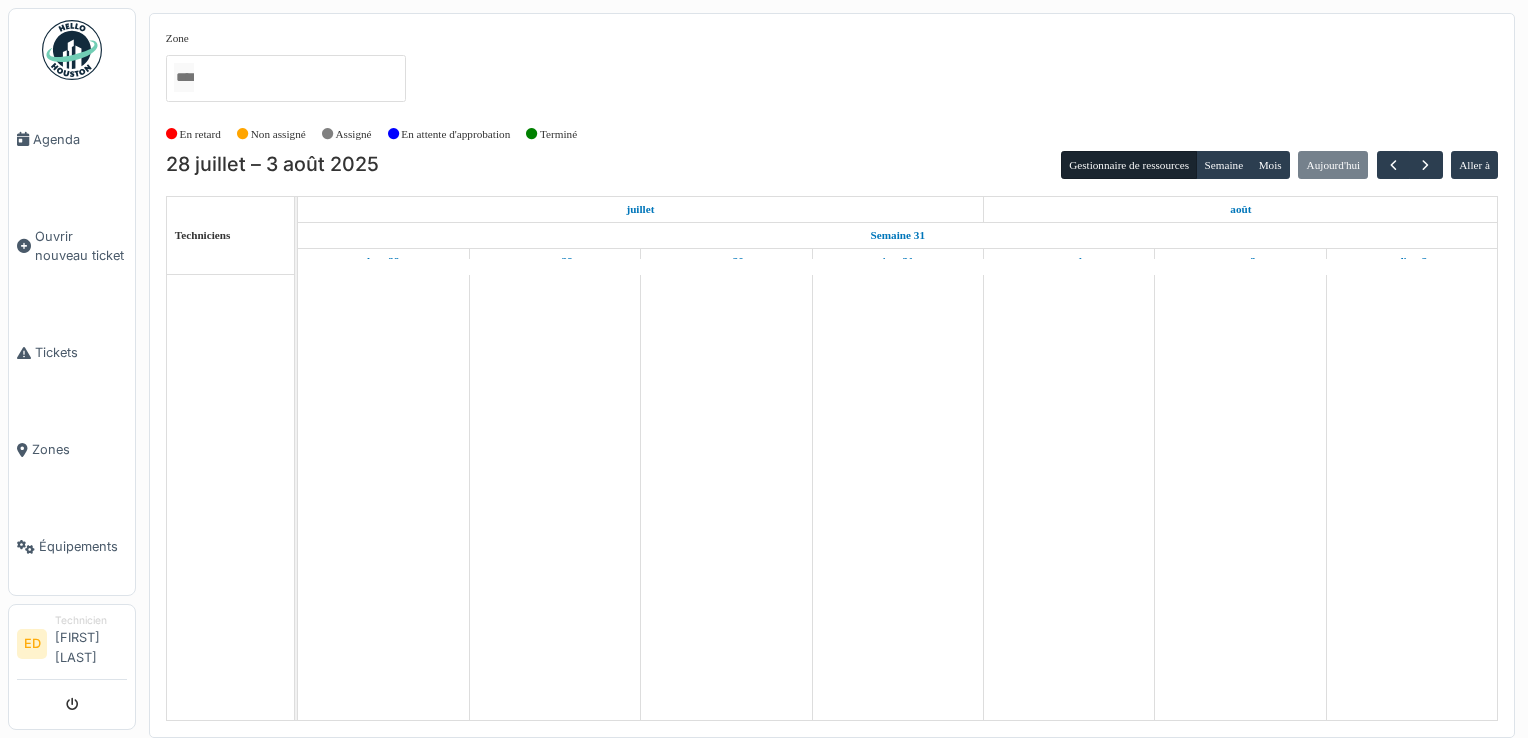scroll, scrollTop: 0, scrollLeft: 0, axis: both 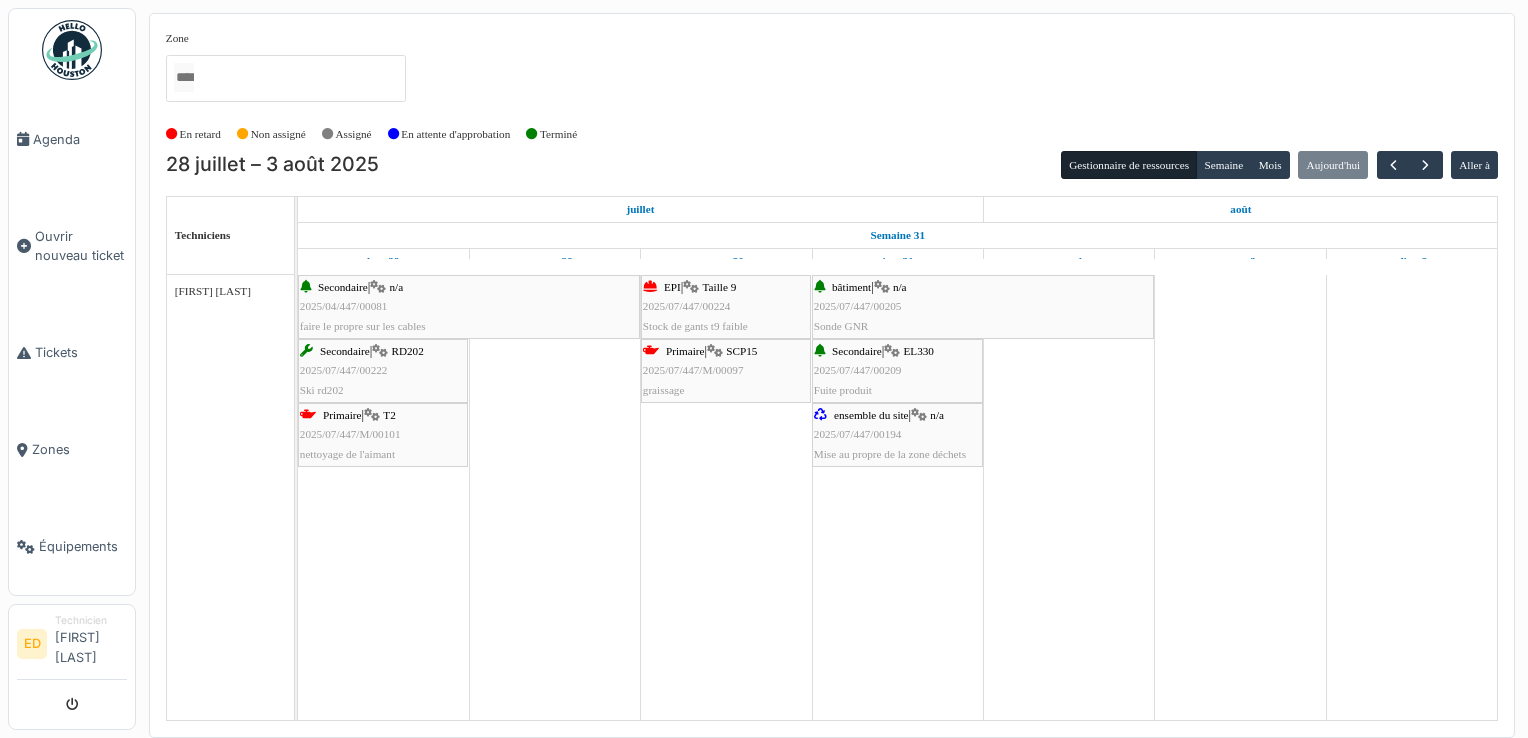 click on "2025/07/447/00194" at bounding box center (858, 434) 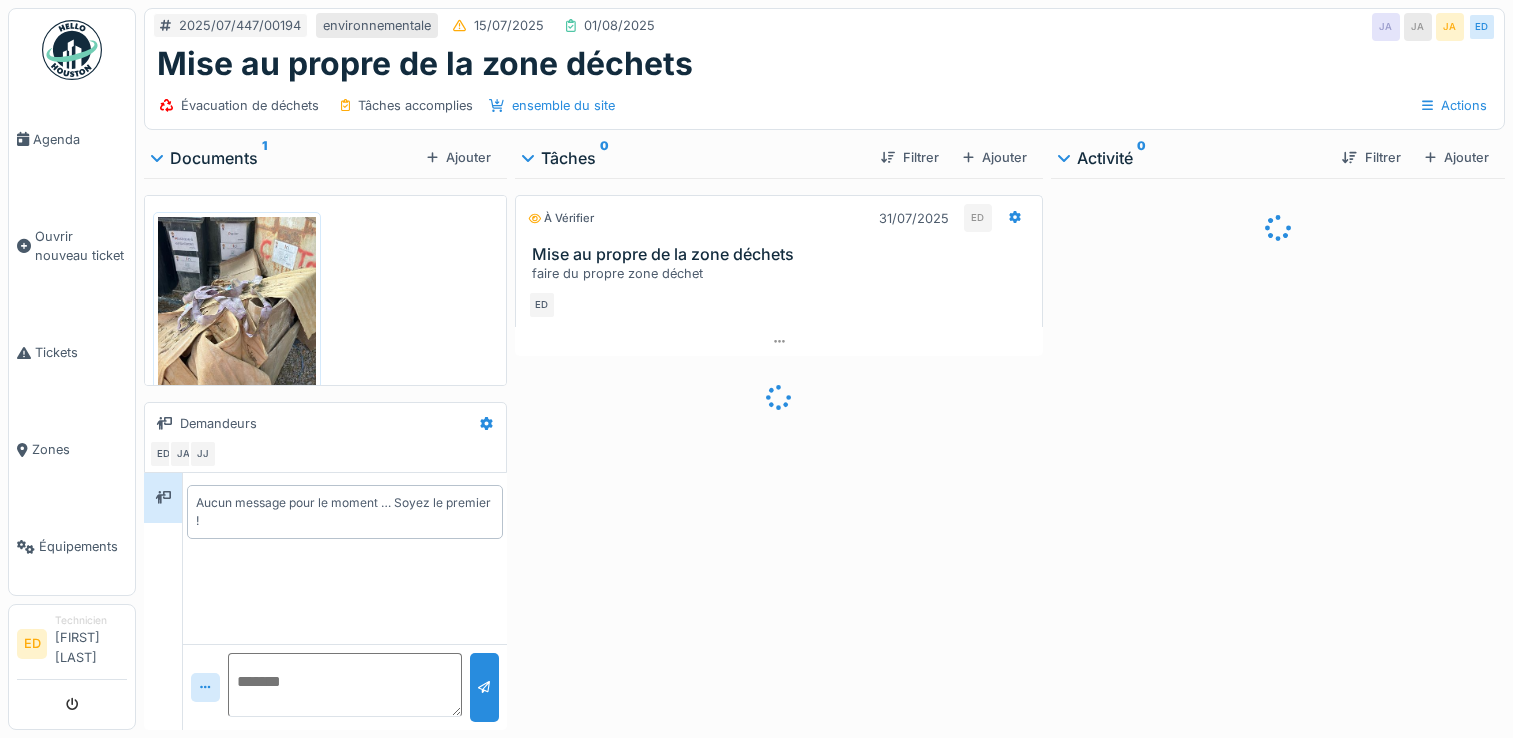 scroll, scrollTop: 0, scrollLeft: 0, axis: both 